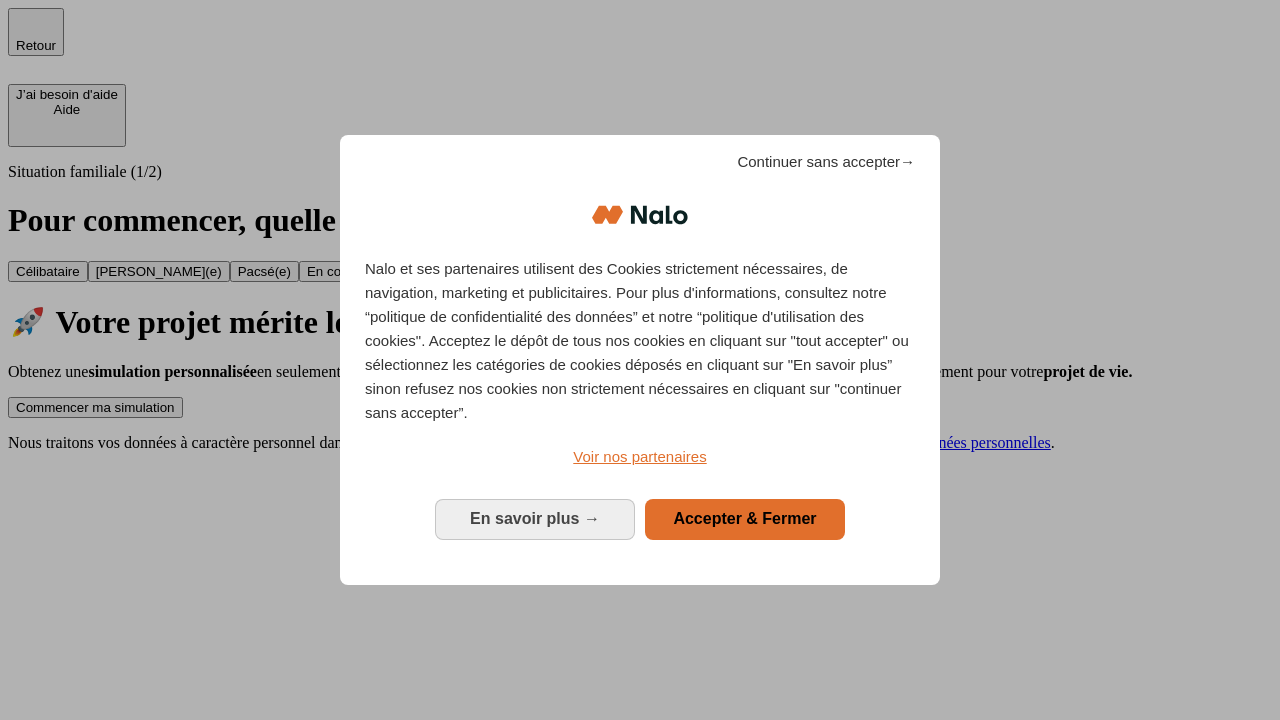 scroll, scrollTop: 0, scrollLeft: 0, axis: both 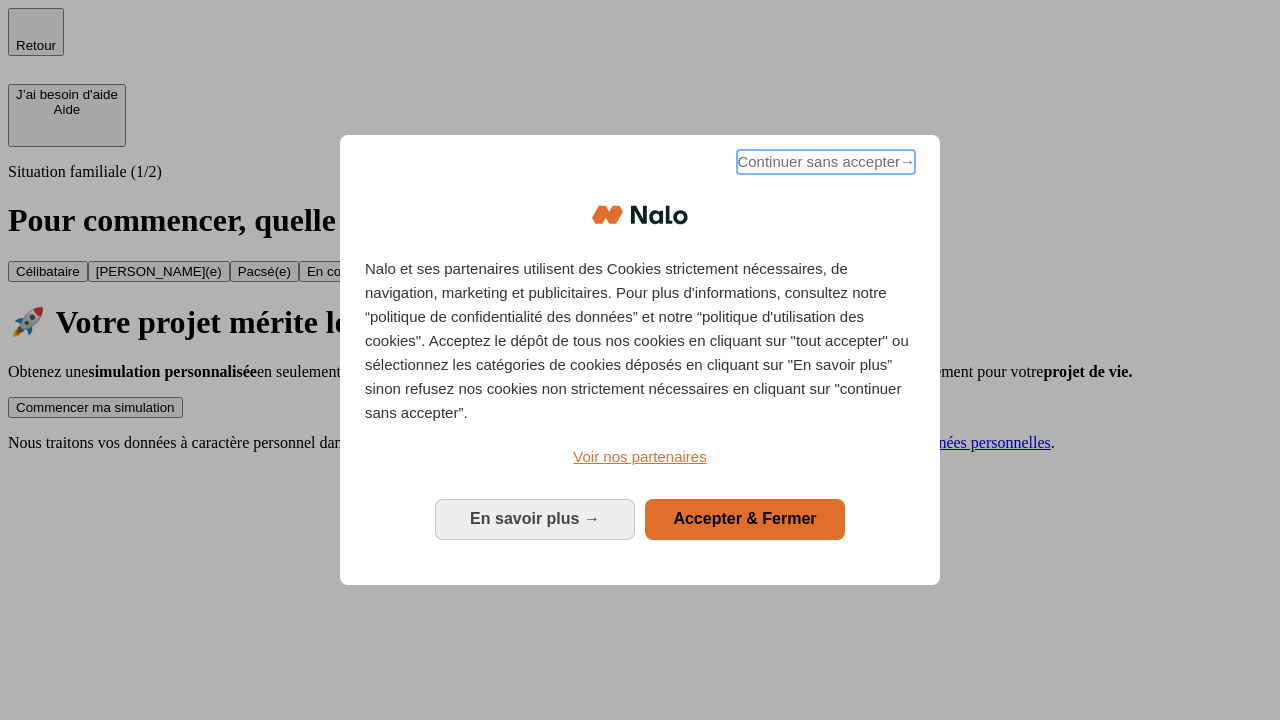 click on "Continuer sans accepter  →" at bounding box center (826, 162) 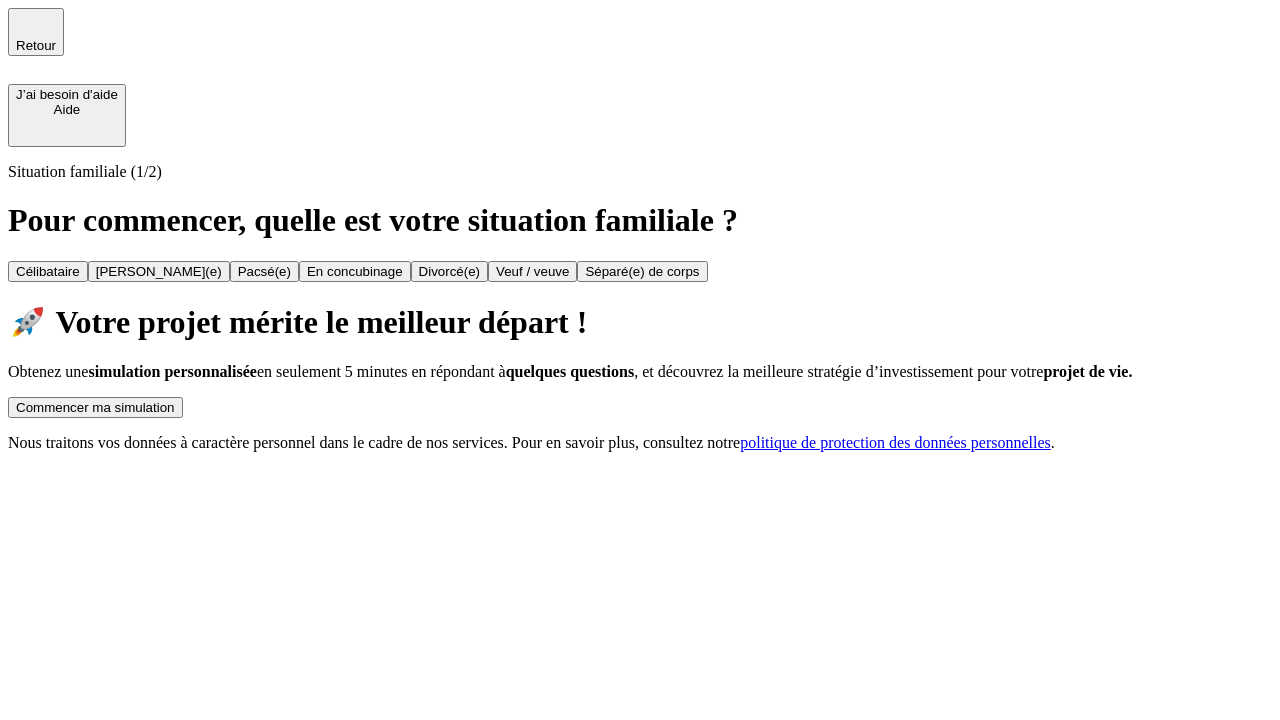 click on "Commencer ma simulation" at bounding box center [95, 407] 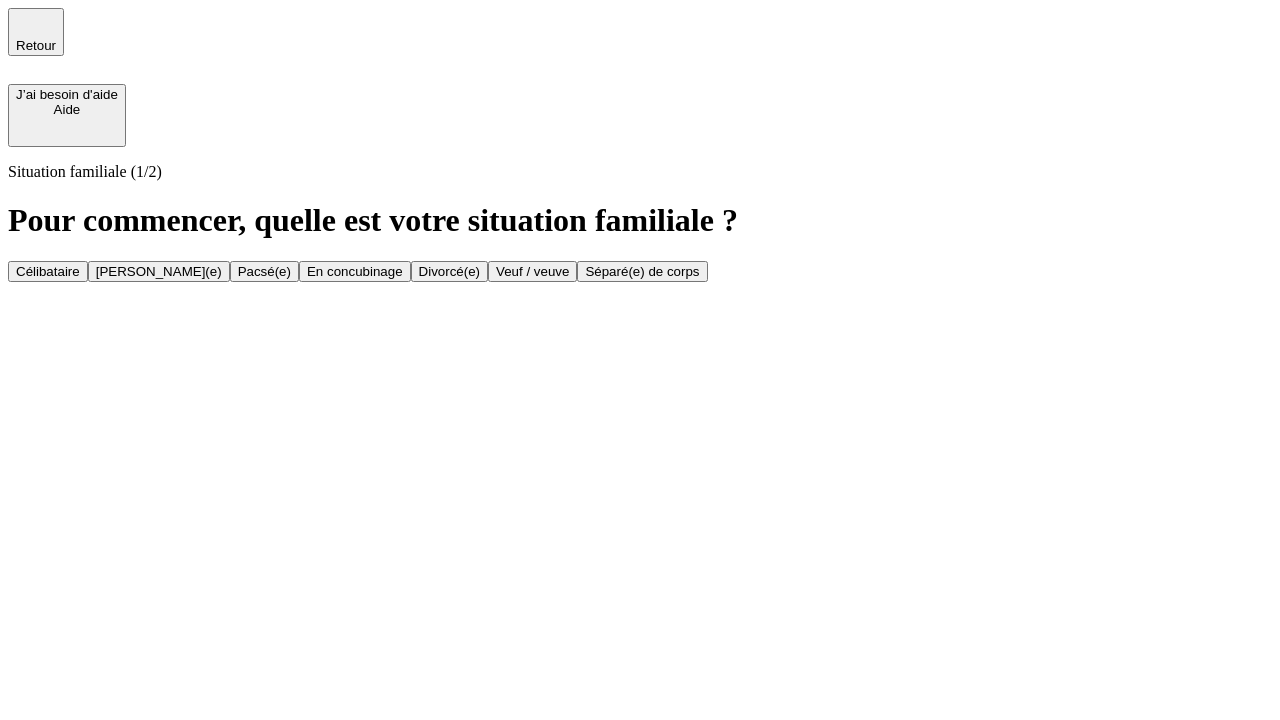 click on "Célibataire" at bounding box center (48, 271) 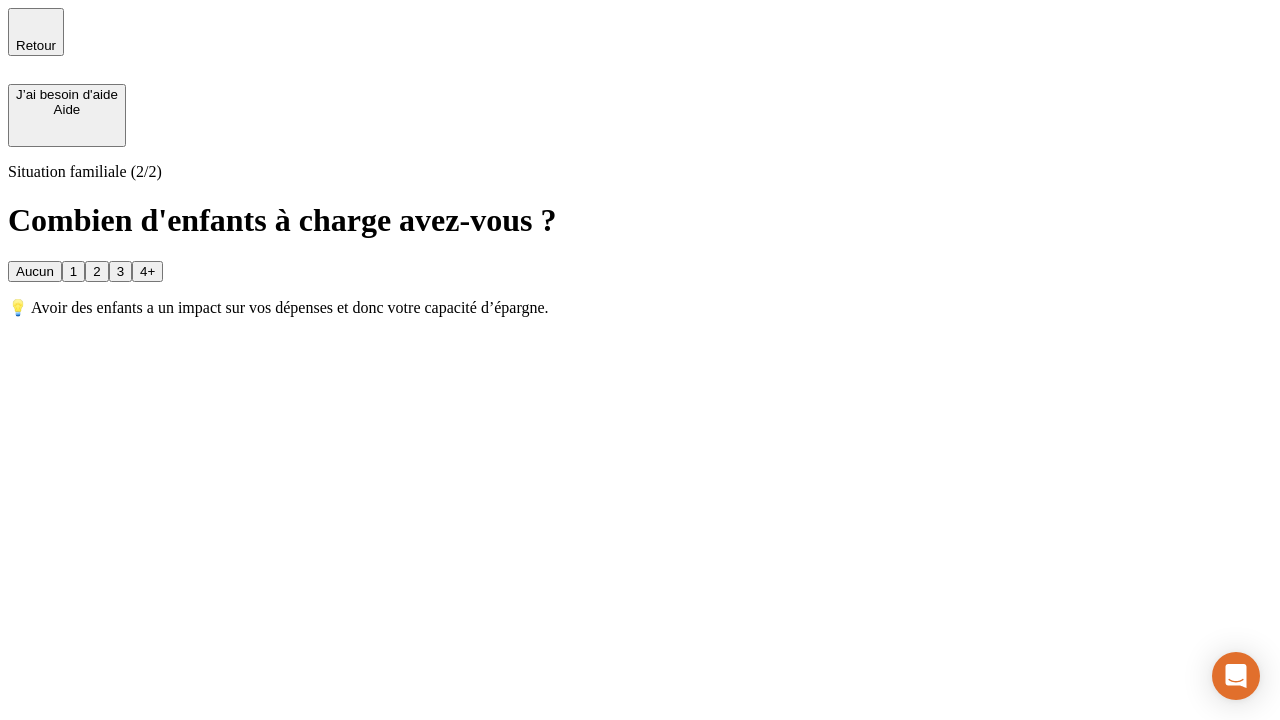 click on "Aucun" at bounding box center (35, 271) 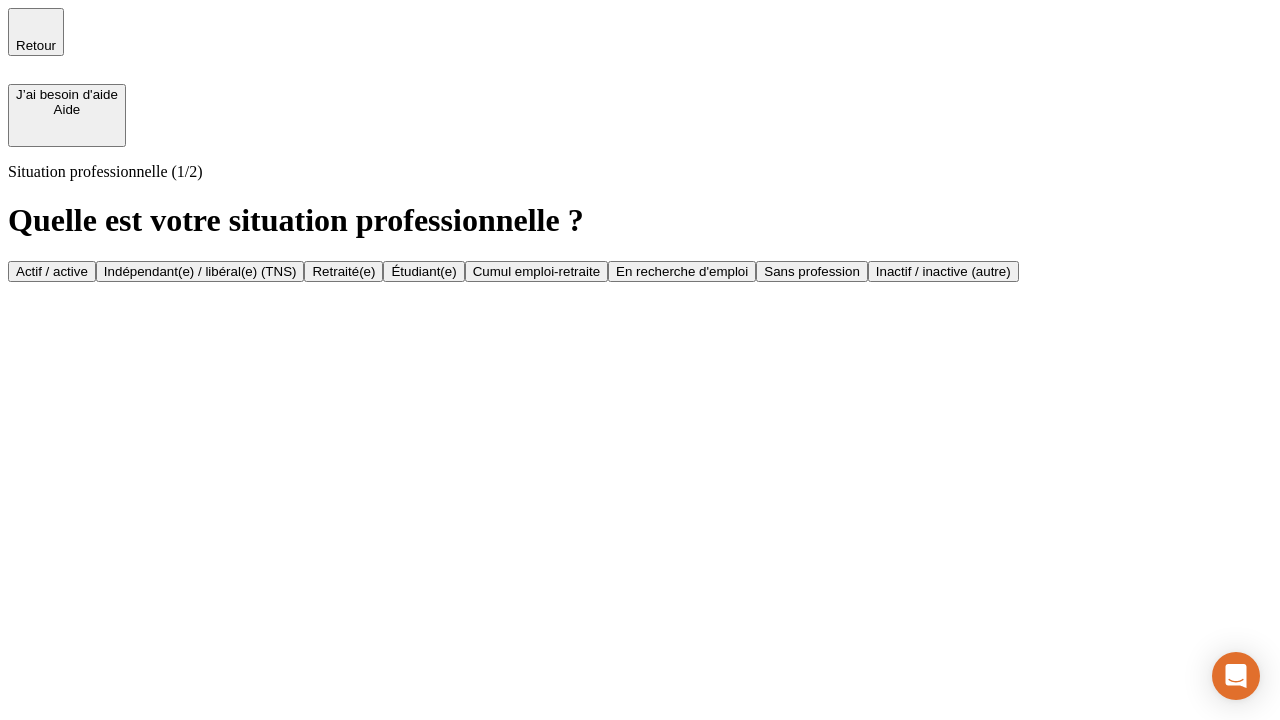 click on "Actif / active" at bounding box center (52, 271) 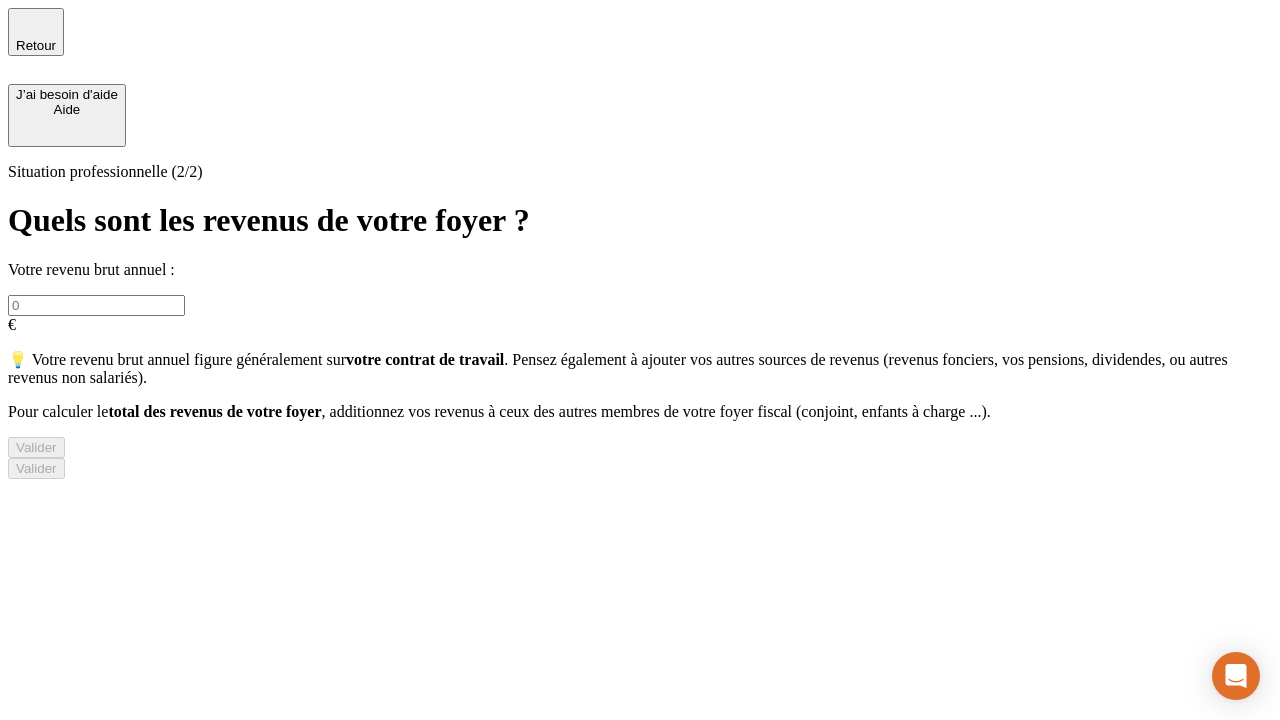click at bounding box center (96, 305) 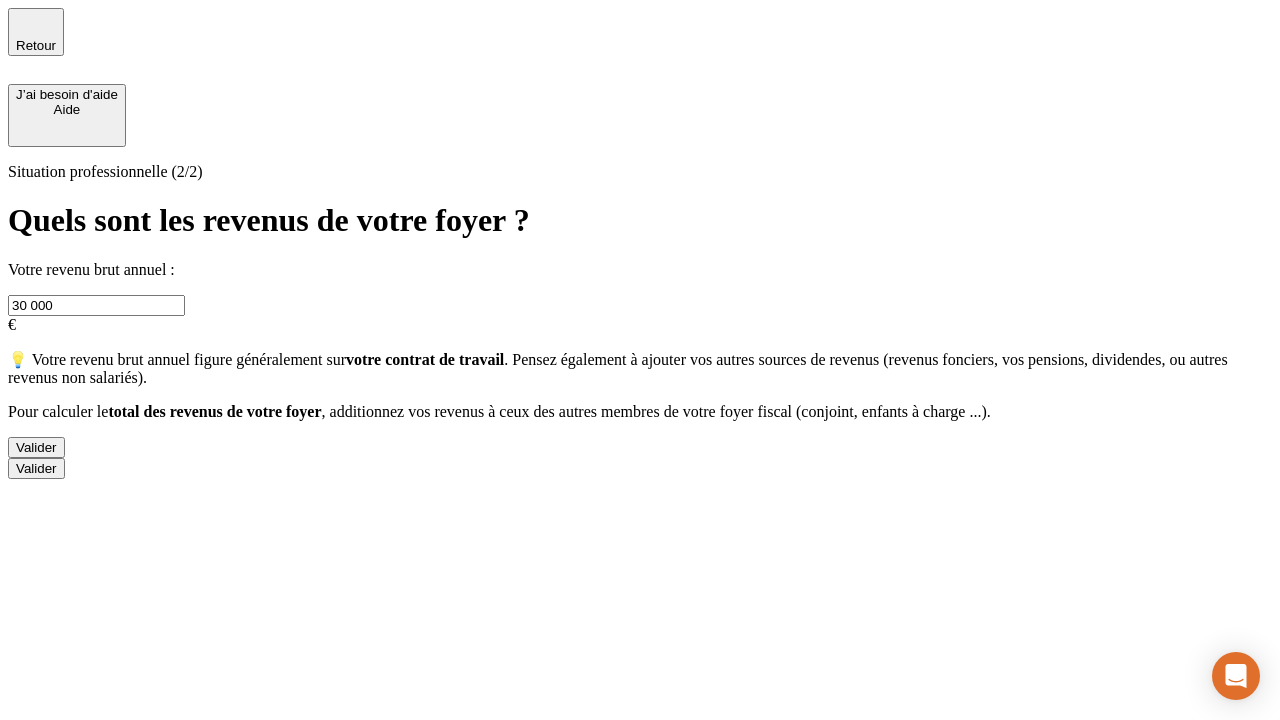 click on "Valider" at bounding box center (36, 447) 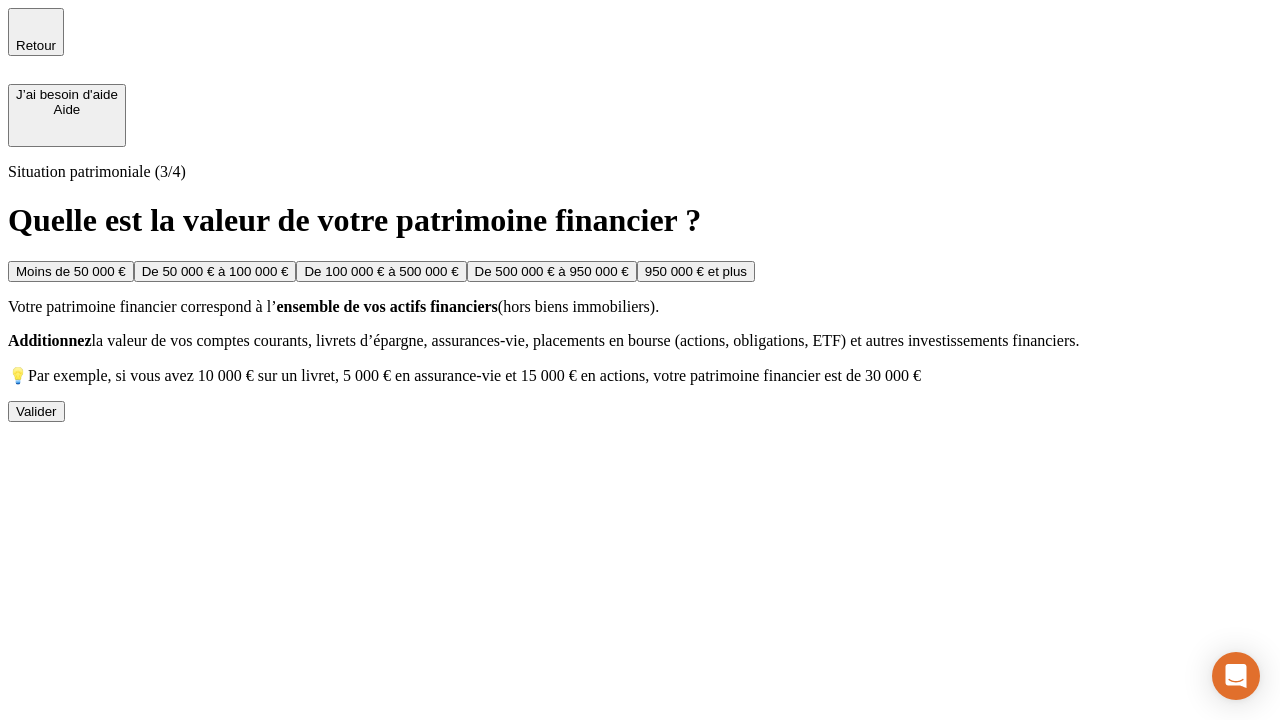 click on "Moins de 50 000 €" at bounding box center (71, 271) 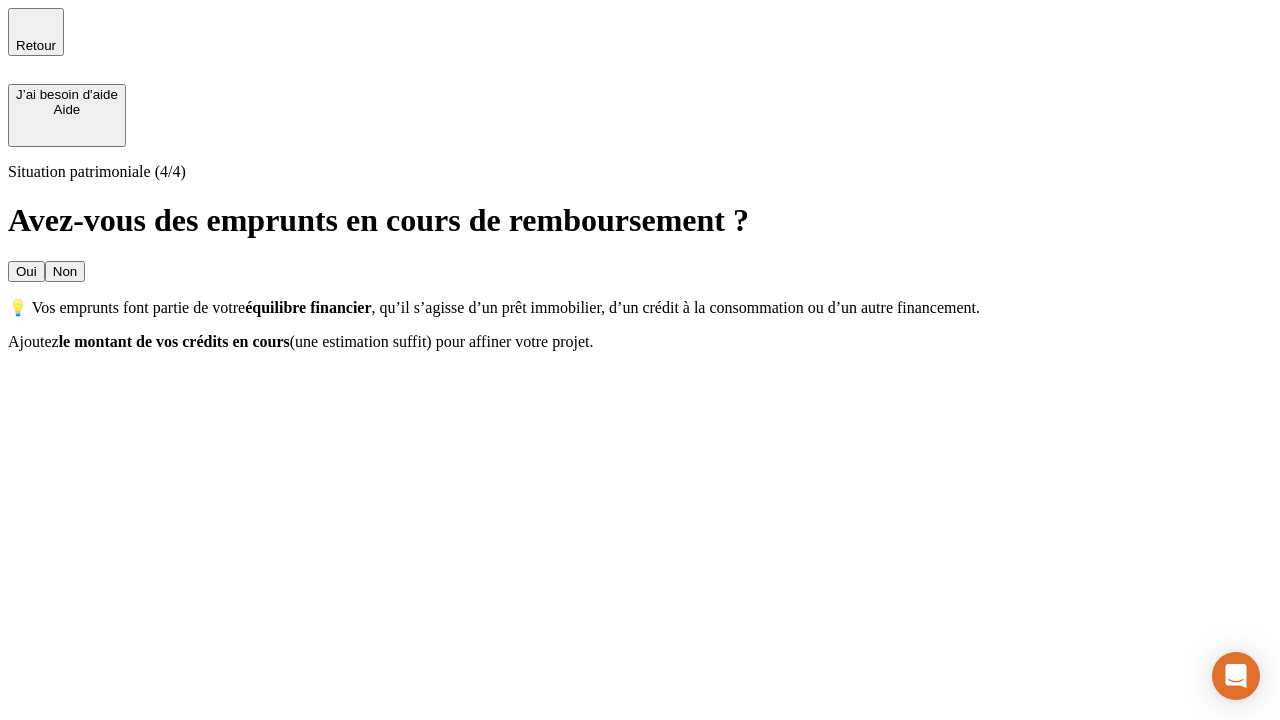 click on "Non" at bounding box center [65, 271] 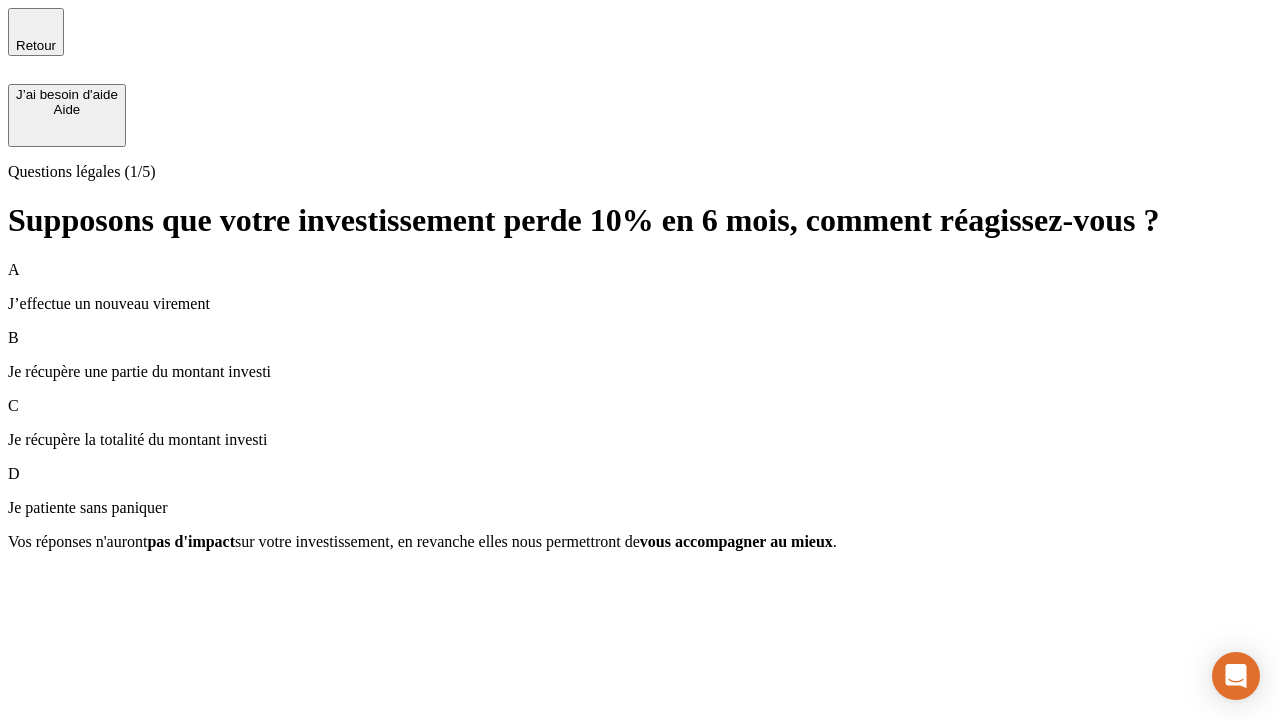 click on "A J’effectue un nouveau virement" at bounding box center (640, 287) 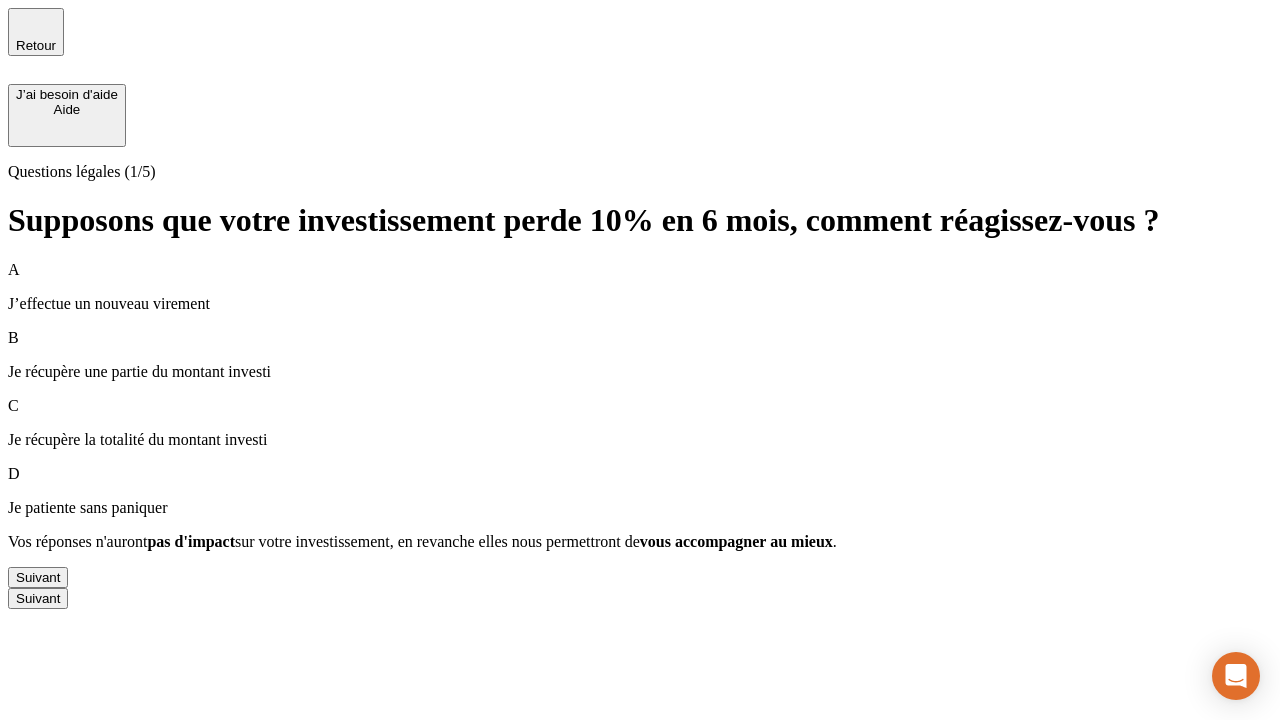 click on "Suivant" at bounding box center [38, 577] 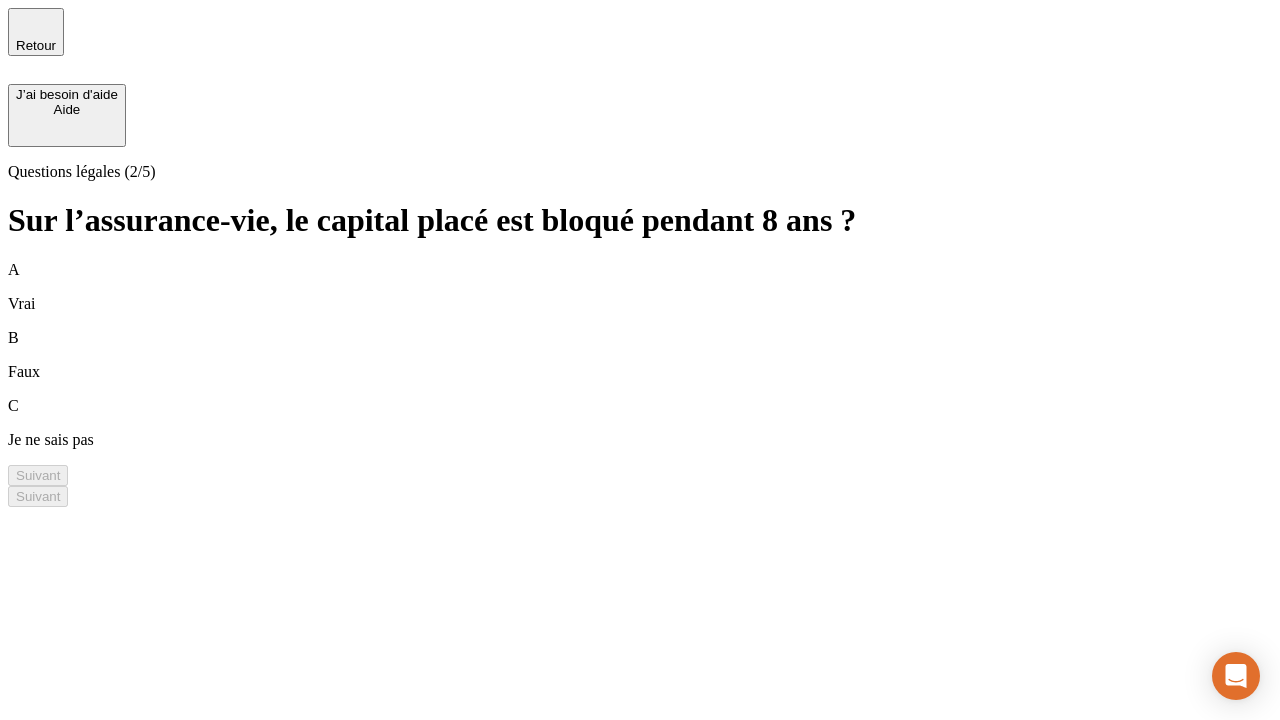 click on "B Faux" at bounding box center [640, 355] 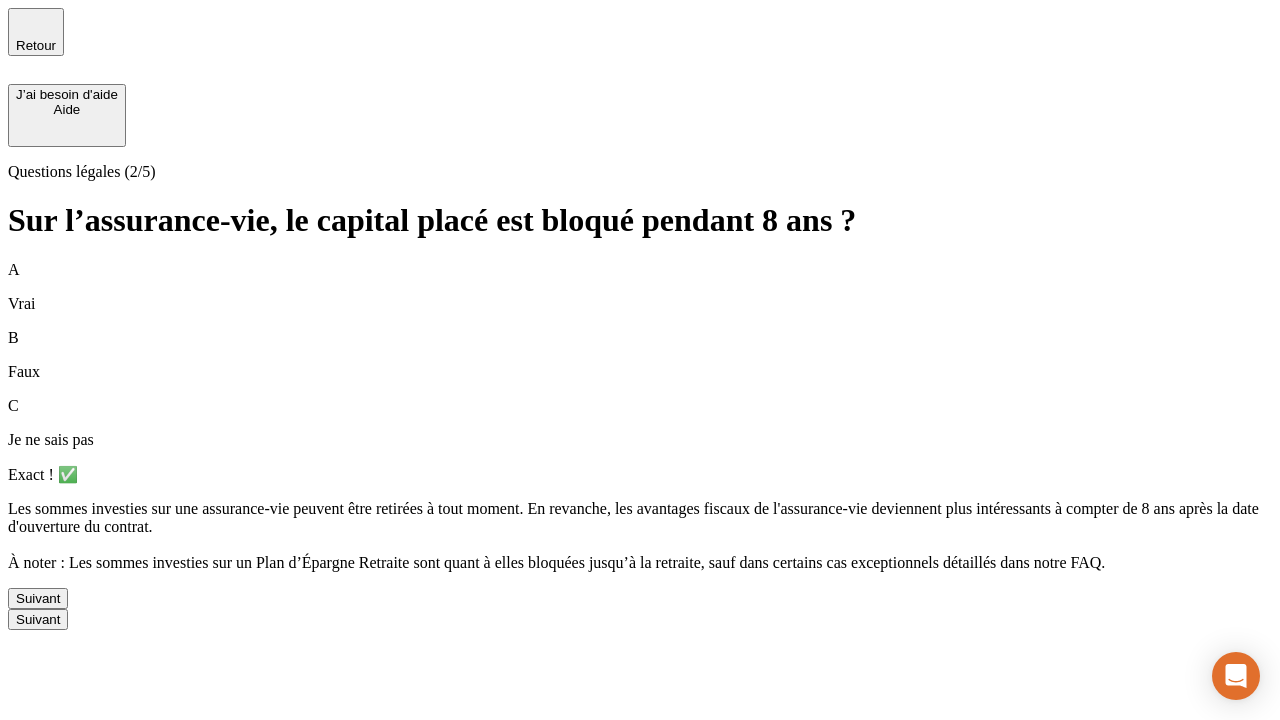 click on "Suivant" at bounding box center [38, 598] 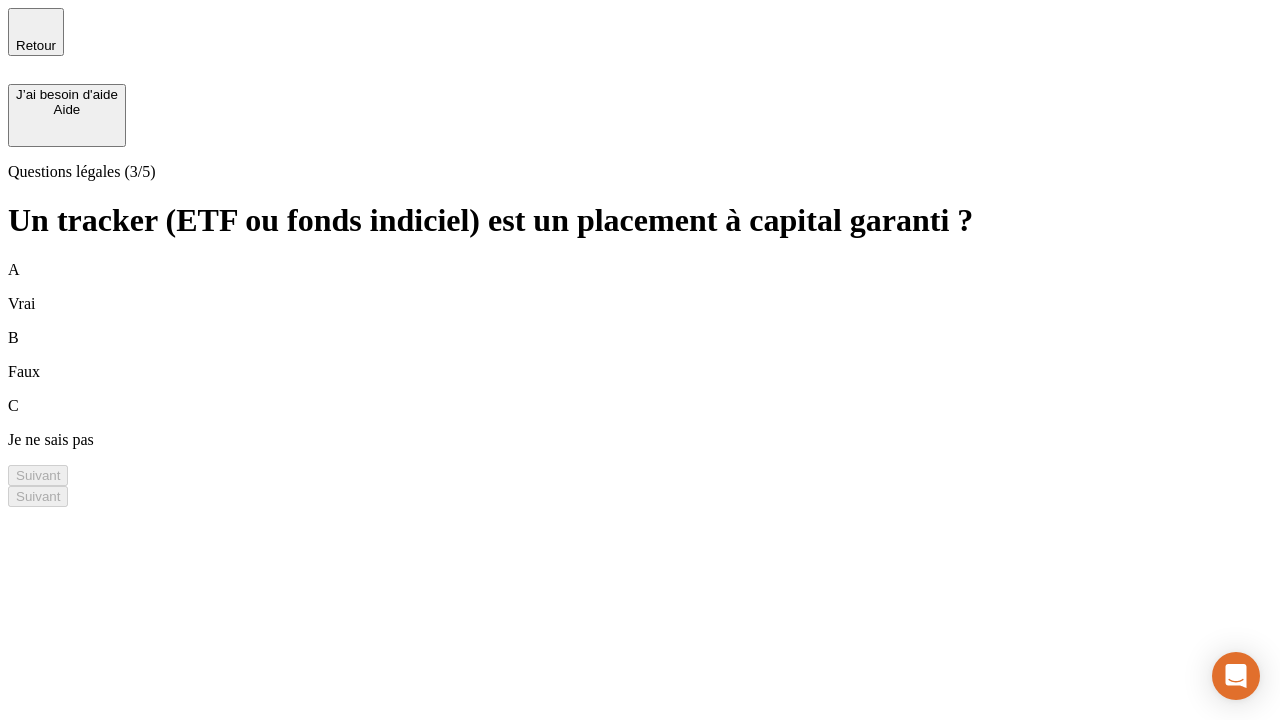 click on "B Faux" at bounding box center (640, 355) 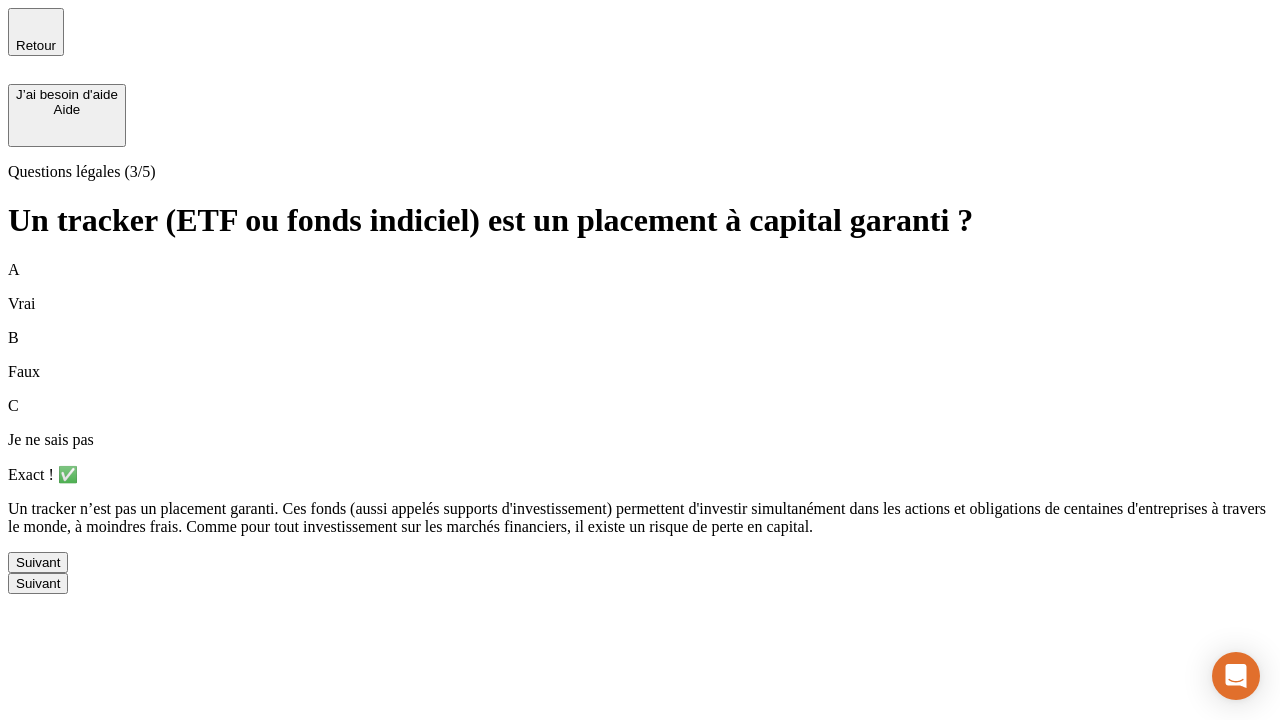 click on "Suivant" at bounding box center (38, 562) 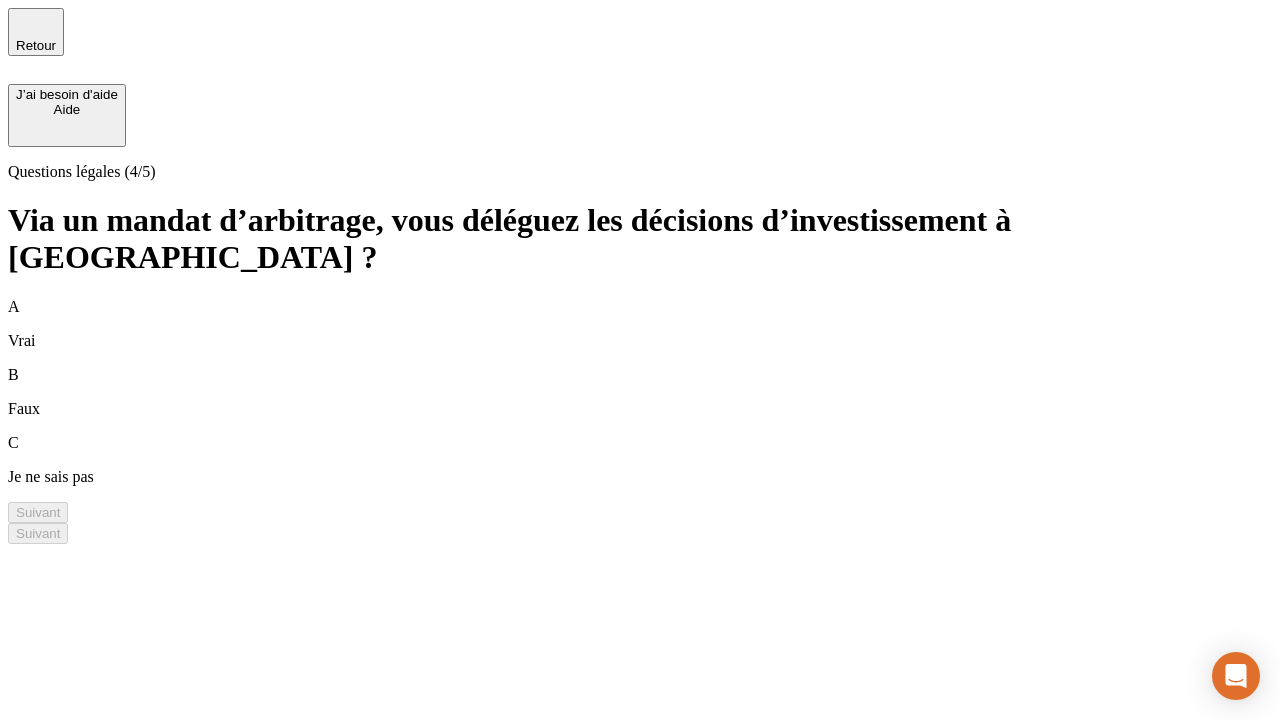 click on "A Vrai" at bounding box center [640, 324] 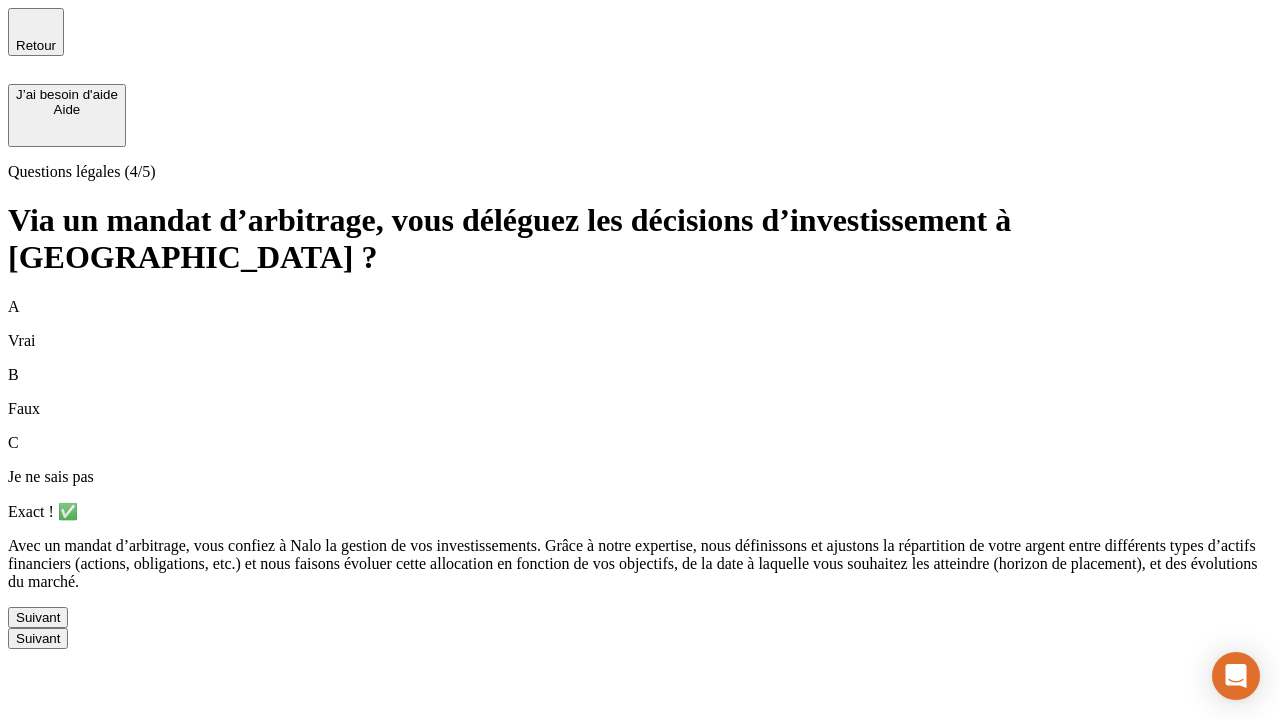 click on "Suivant" at bounding box center (38, 617) 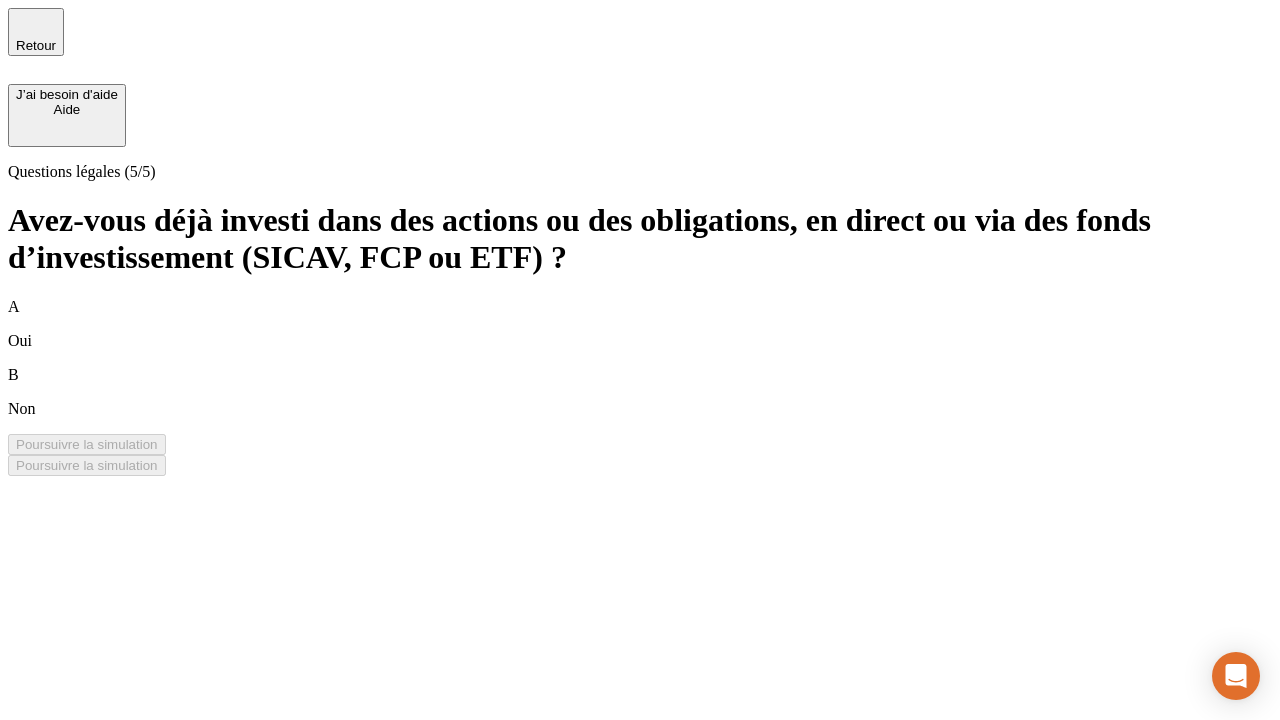 click on "B Non" at bounding box center (640, 392) 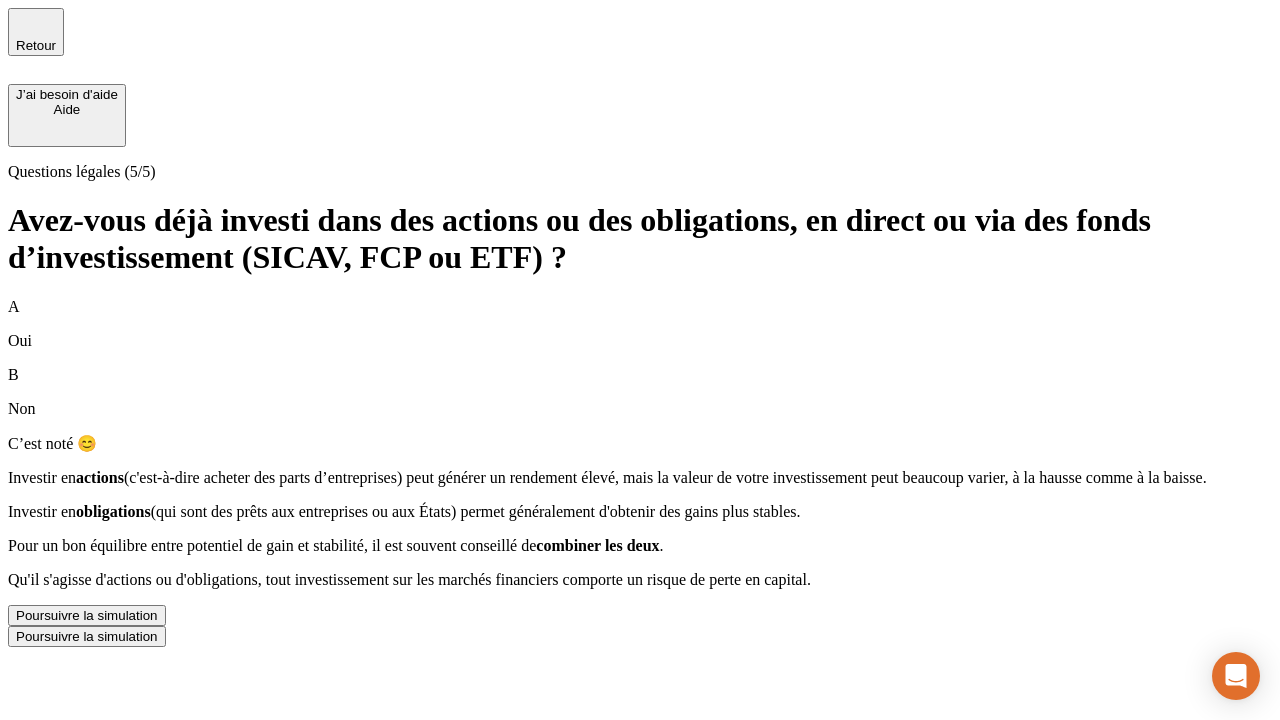 click on "Poursuivre la simulation" at bounding box center [87, 615] 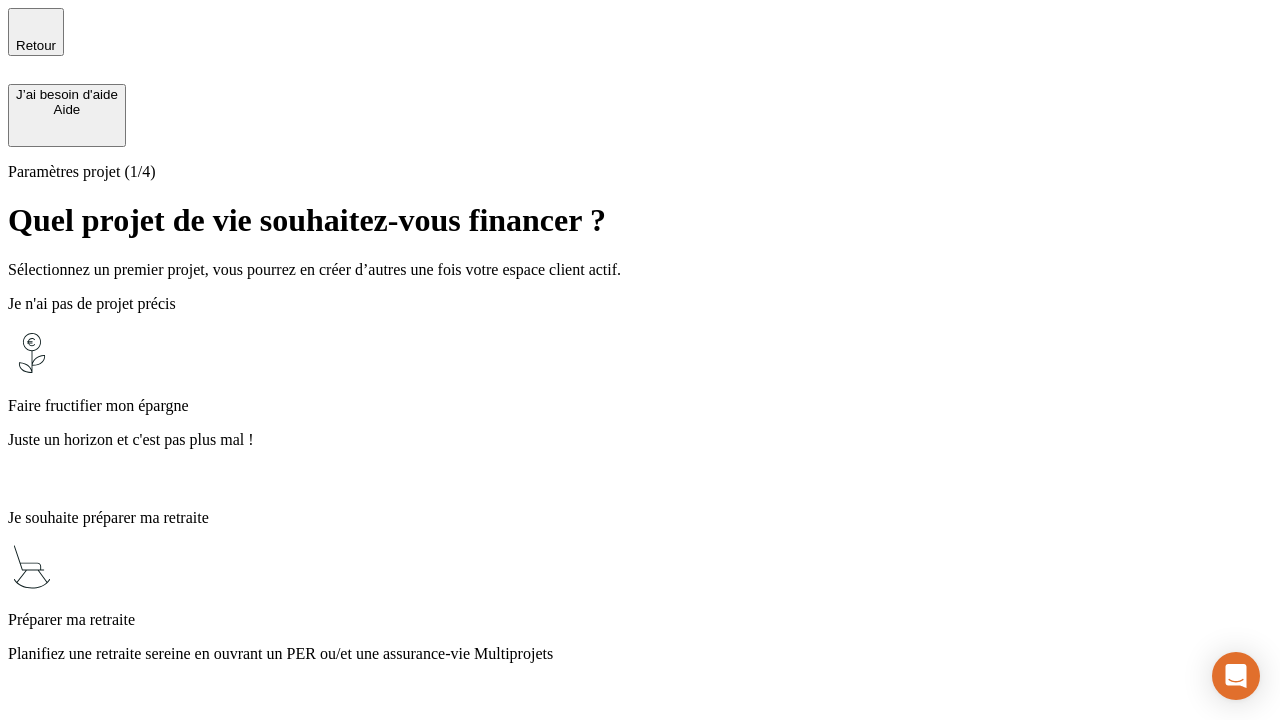 click on "Planifiez une retraite sereine en ouvrant un PER ou/et une assurance-vie Multiprojets" at bounding box center (640, 654) 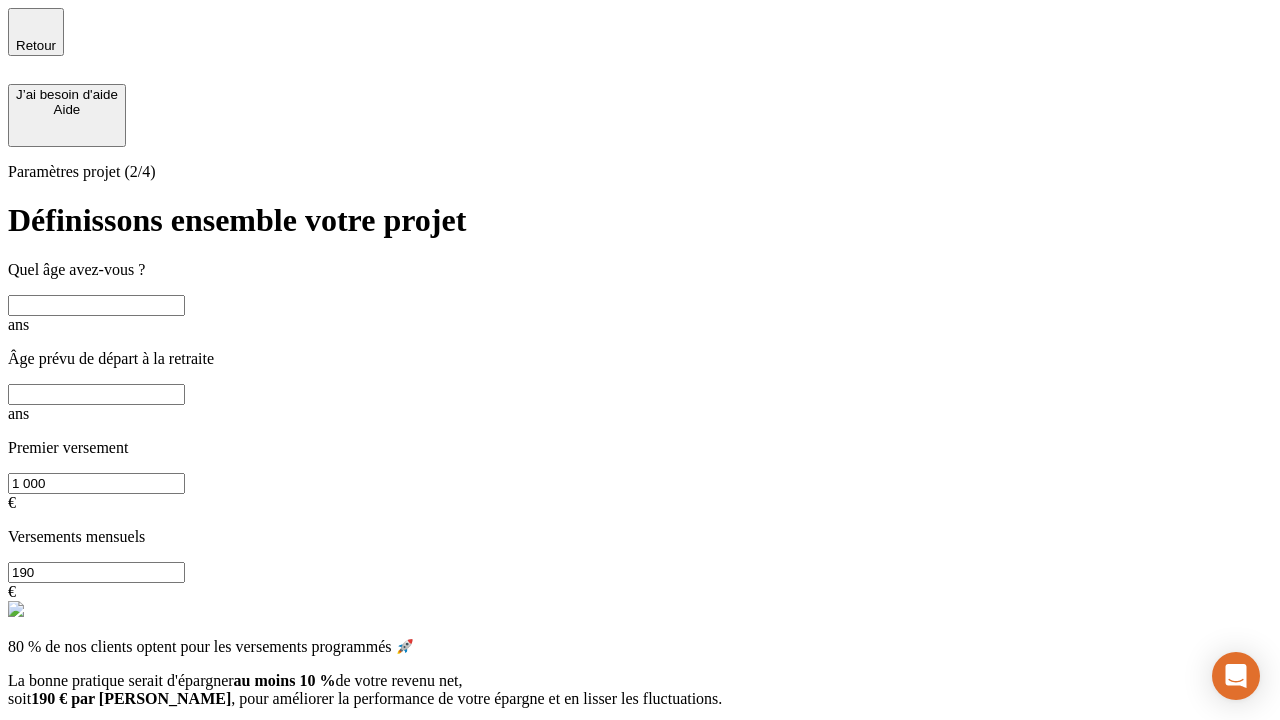 click at bounding box center (96, 305) 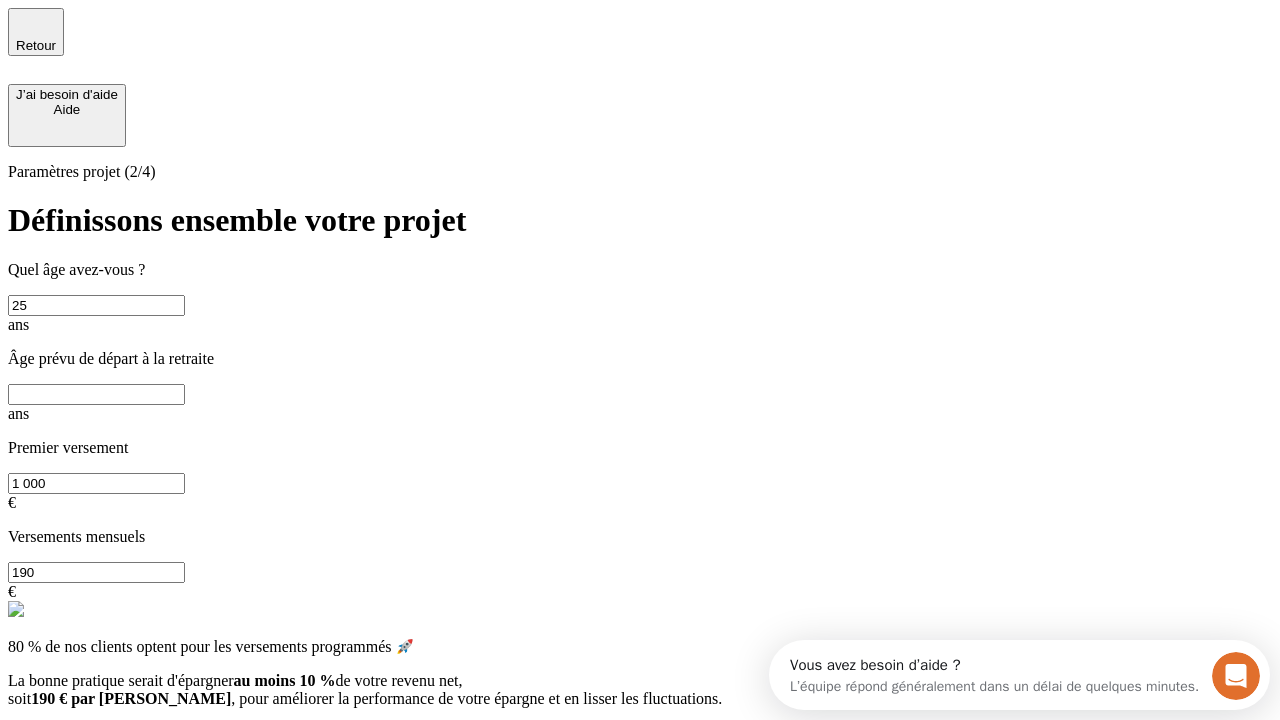 scroll, scrollTop: 0, scrollLeft: 0, axis: both 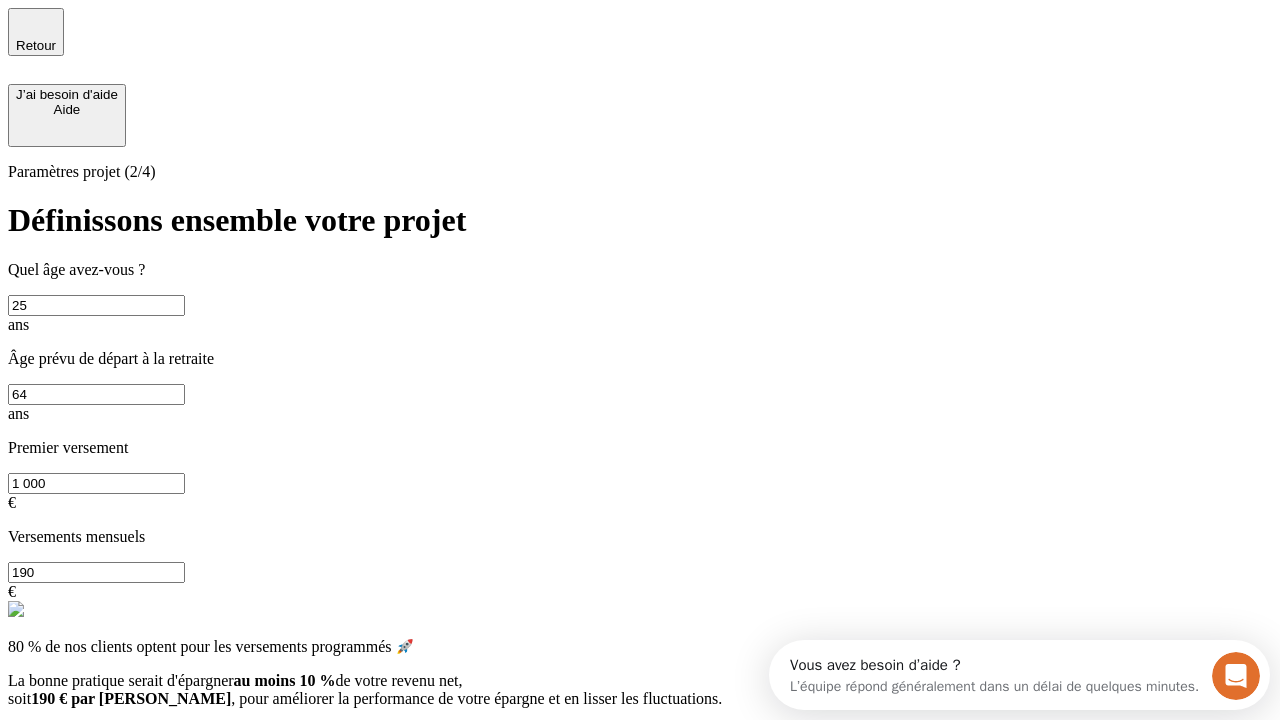 type on "64" 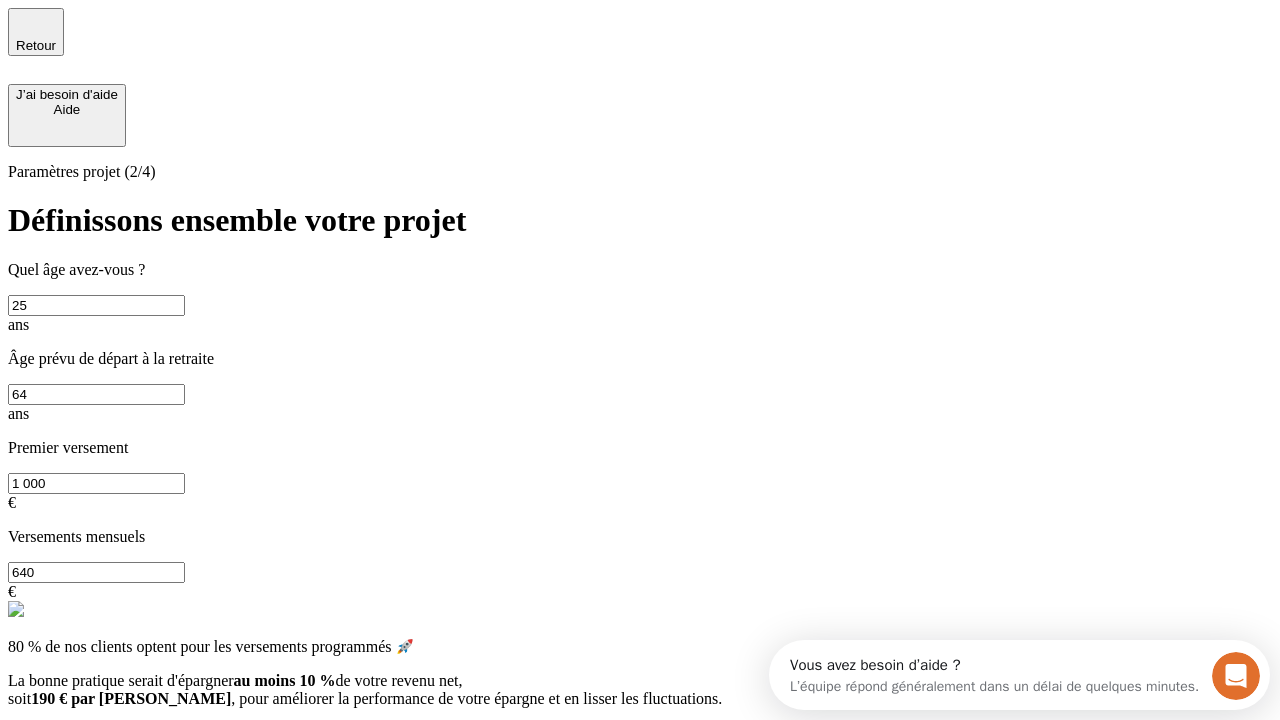 type on "640" 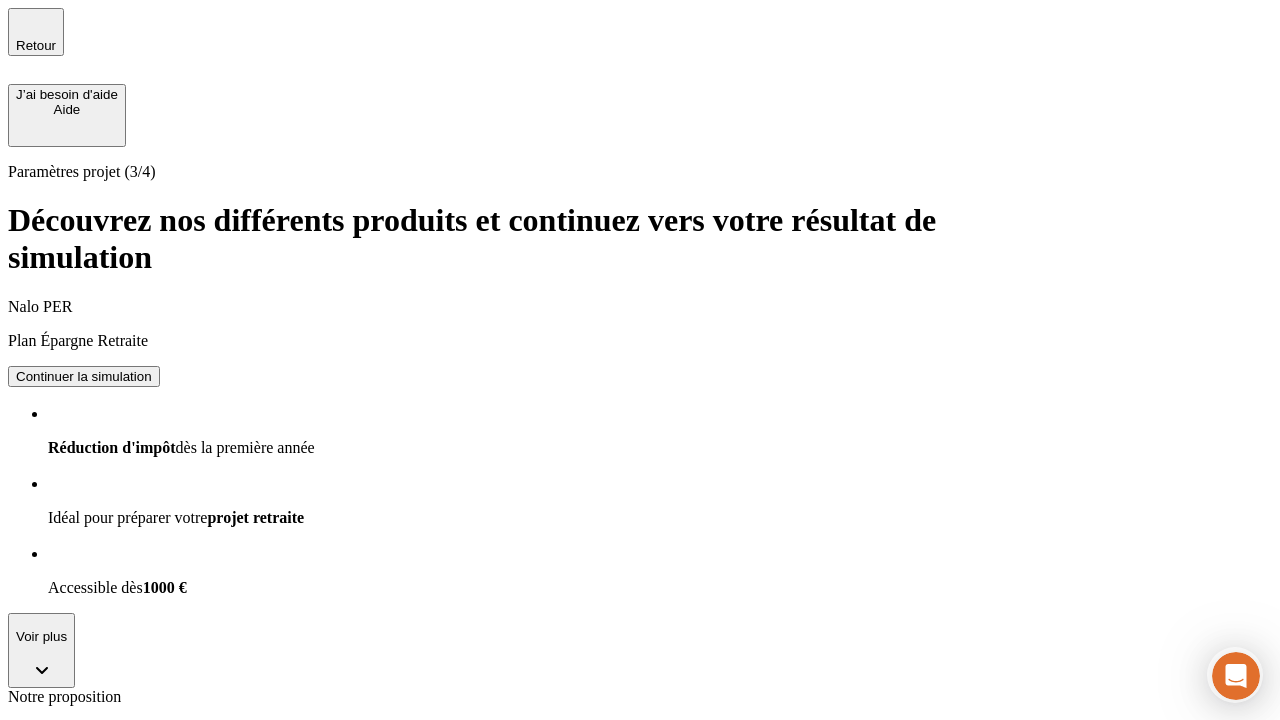 click on "Continuer la simulation" at bounding box center [84, 376] 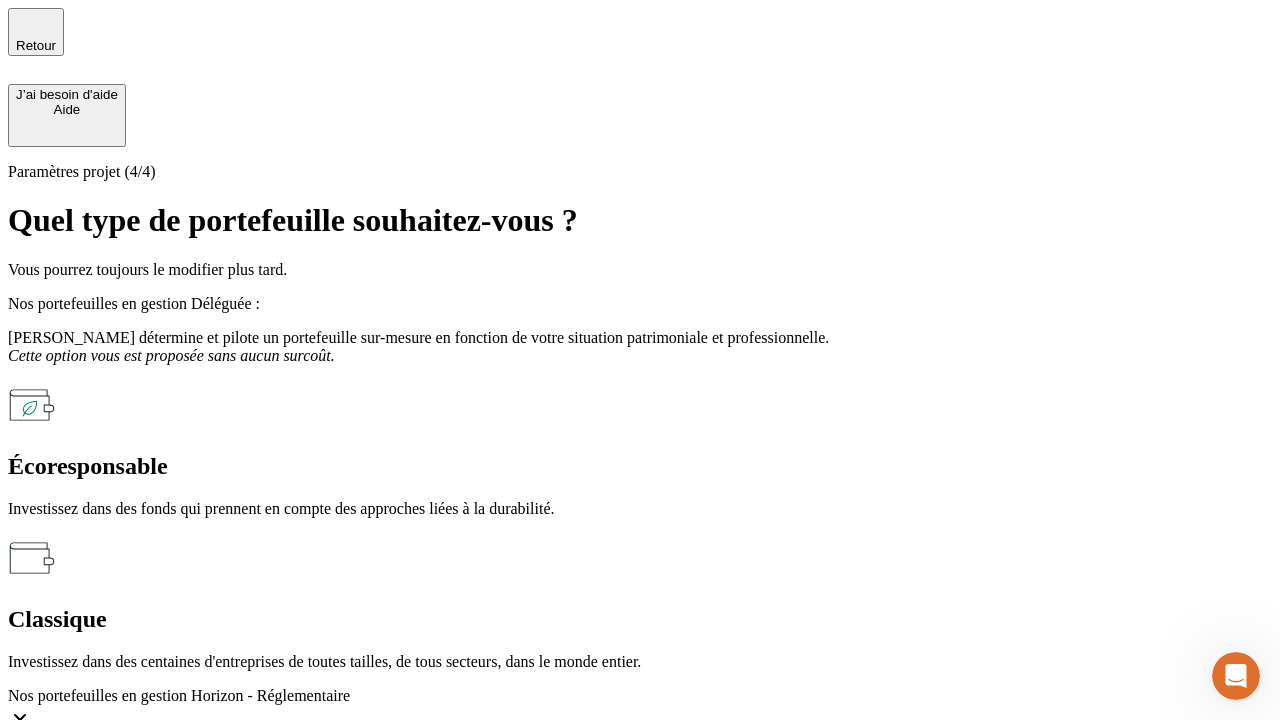 click on "Simuler mon projet" at bounding box center [72, 743] 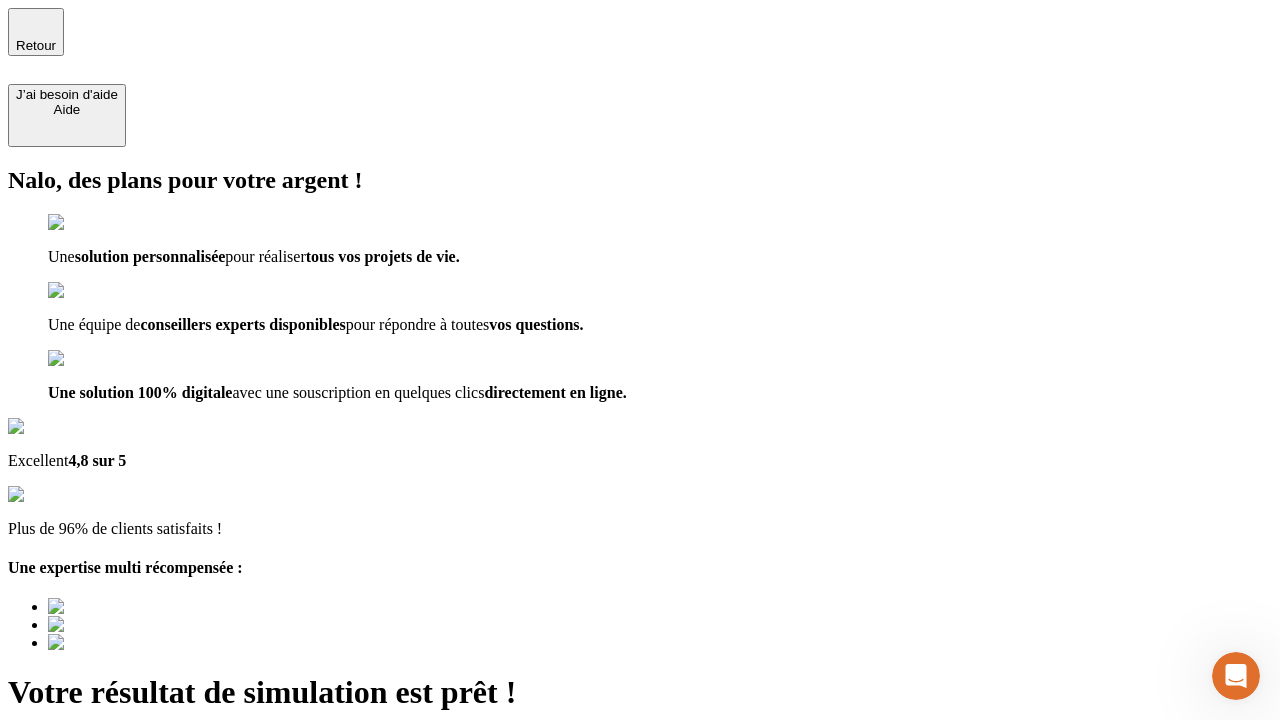 click on "Découvrir ma simulation" at bounding box center (87, 847) 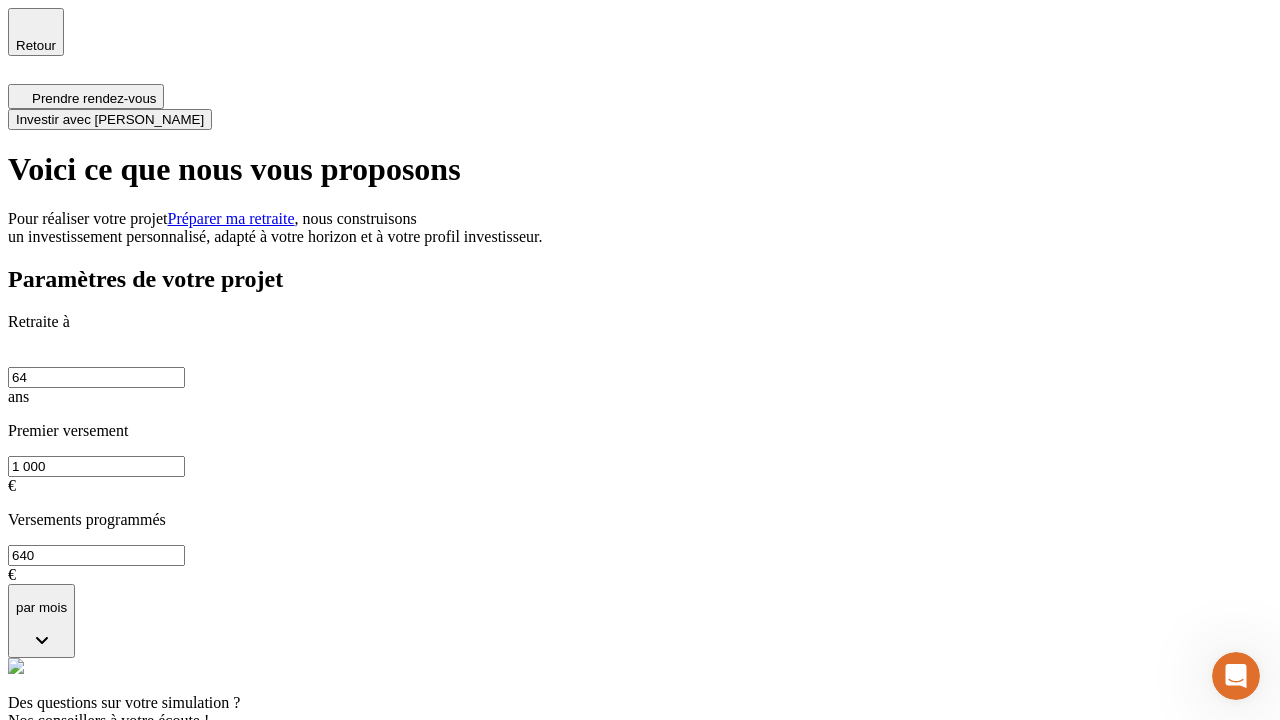 click on "Investir avec [PERSON_NAME]" at bounding box center [110, 119] 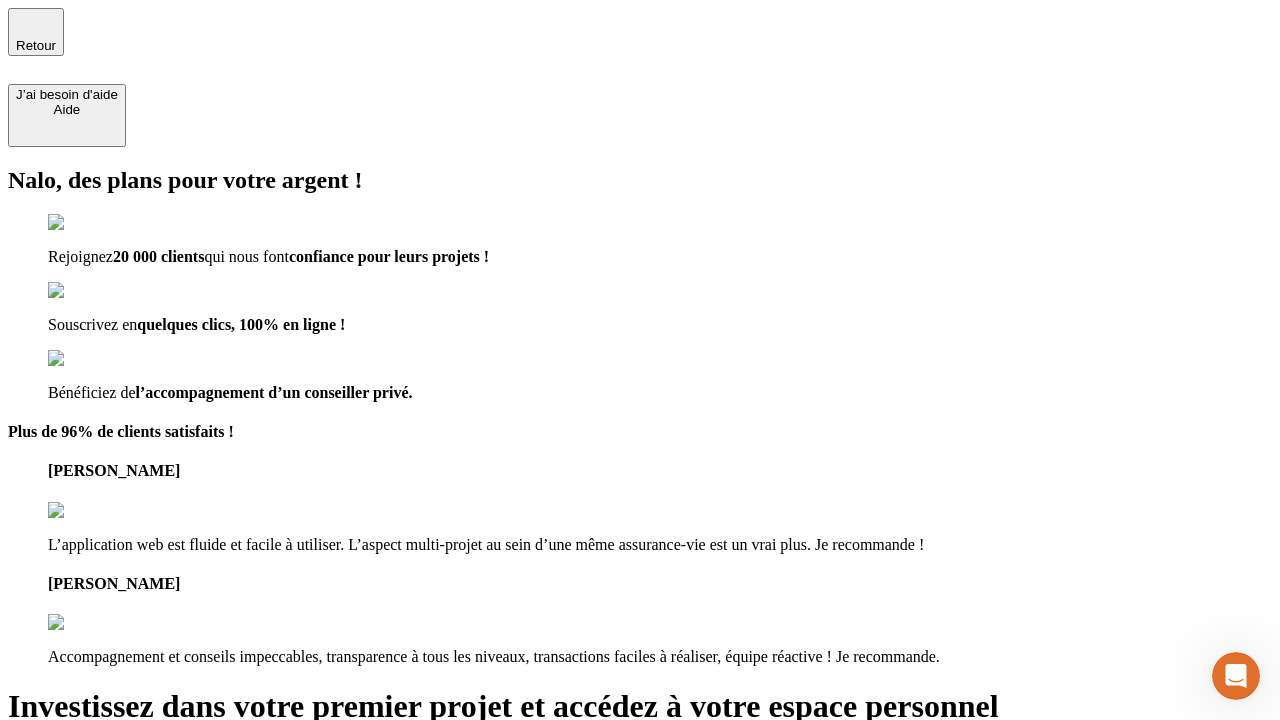 type on "[EMAIL_ADDRESS][PERSON_NAME][DOMAIN_NAME]" 